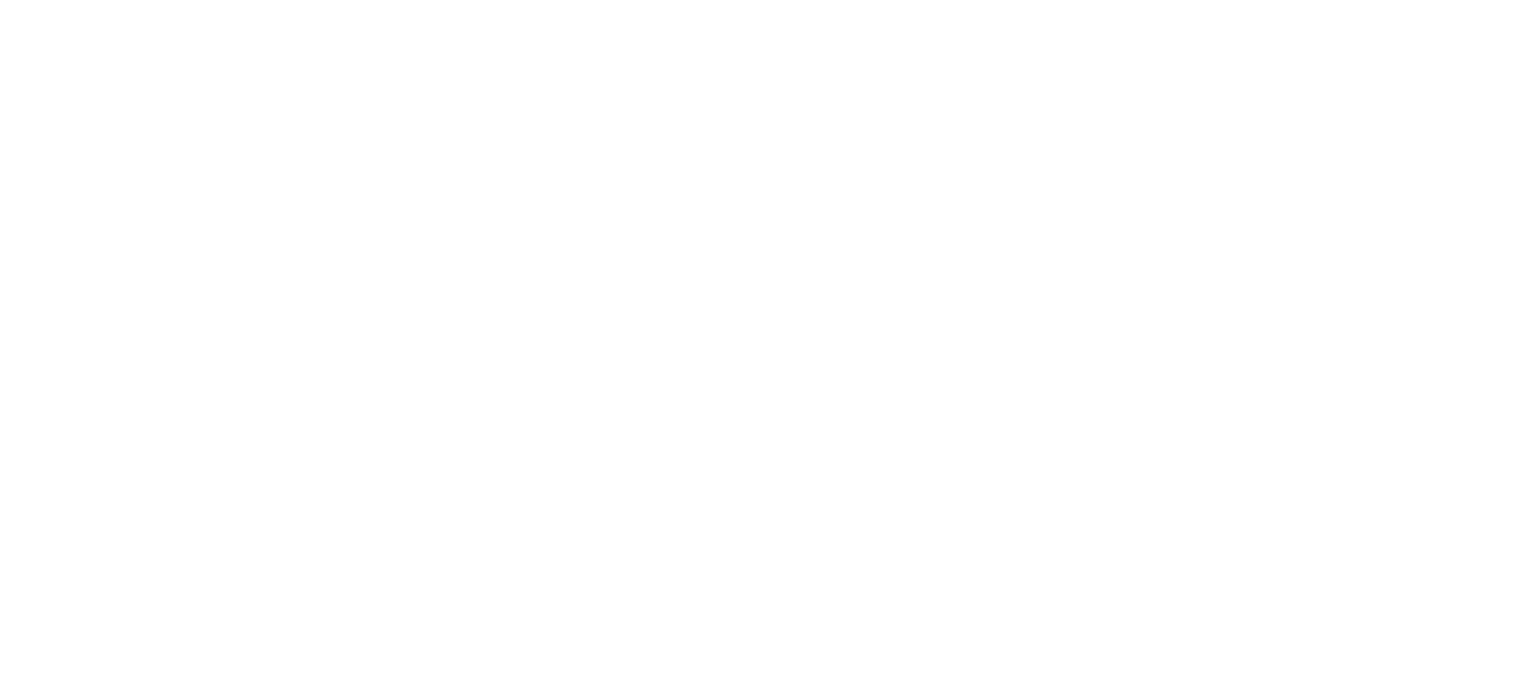 scroll, scrollTop: 0, scrollLeft: 0, axis: both 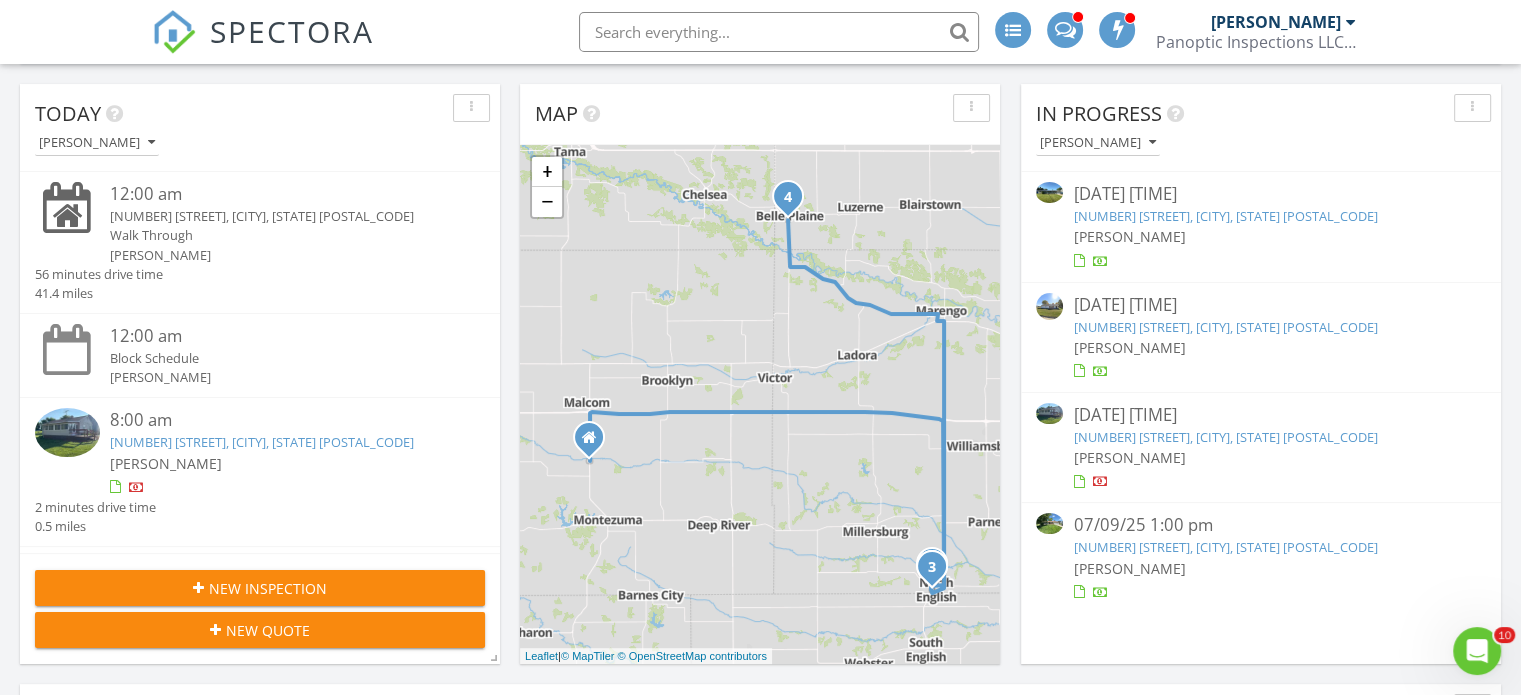 click on "[NUMBER] [STREET], [CITY] [POSTAL_CODE]" at bounding box center [1225, 437] 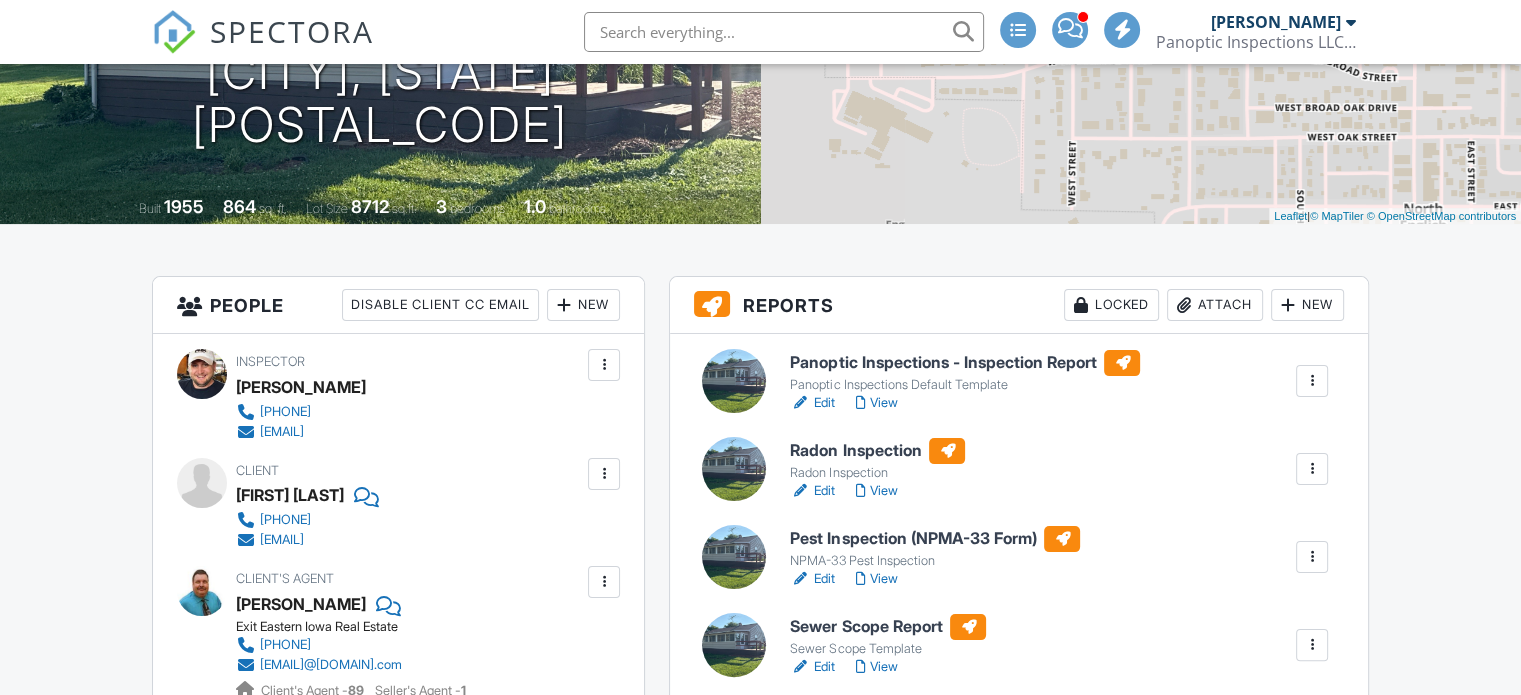 scroll, scrollTop: 410, scrollLeft: 0, axis: vertical 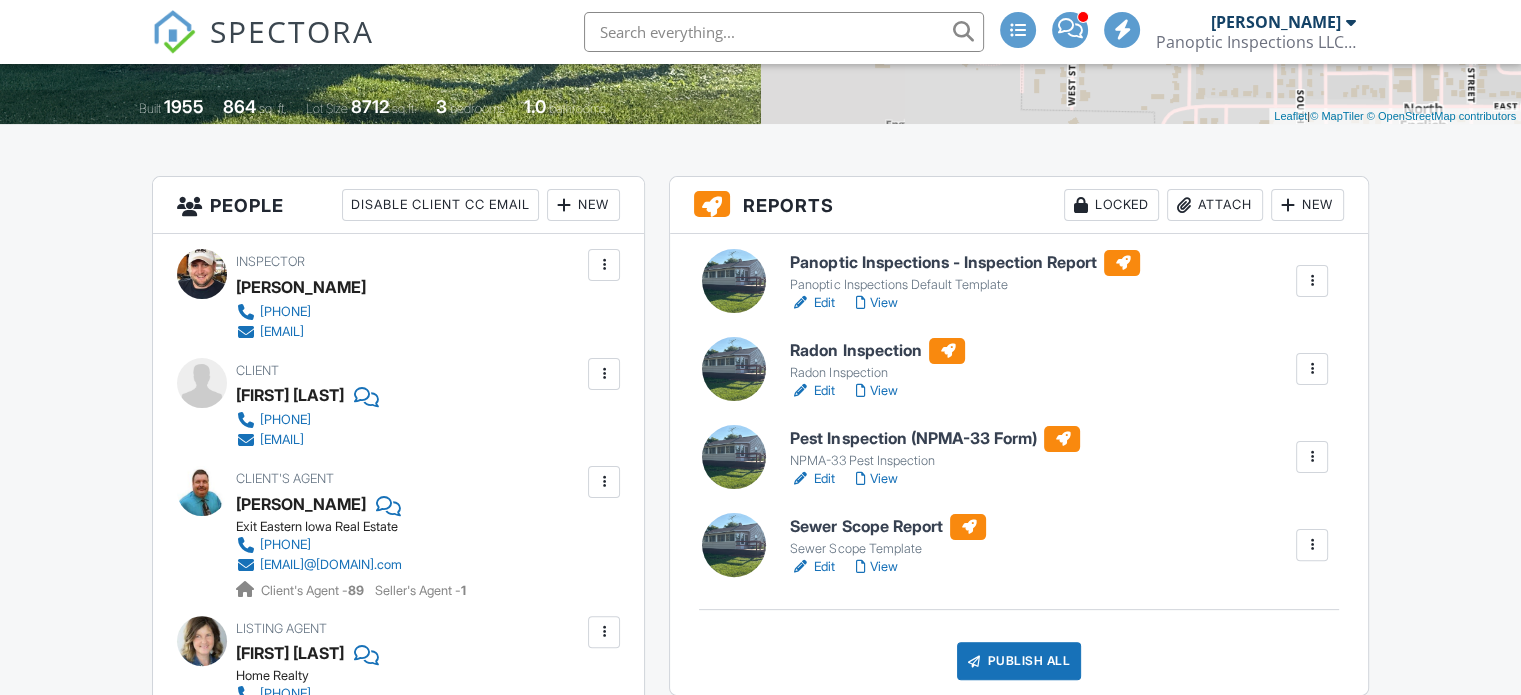 click on "Panoptic Inspections - Inspection Report" at bounding box center [965, 263] 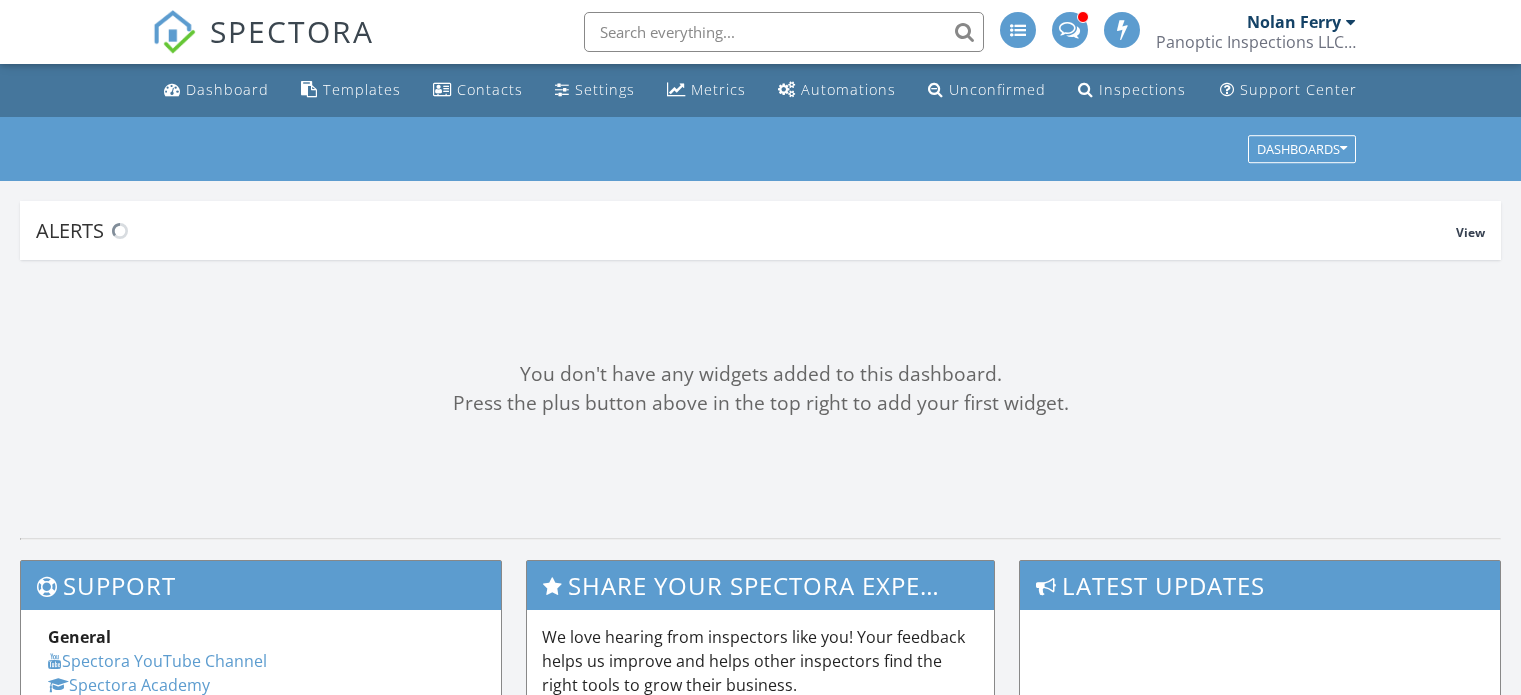 scroll, scrollTop: 0, scrollLeft: 0, axis: both 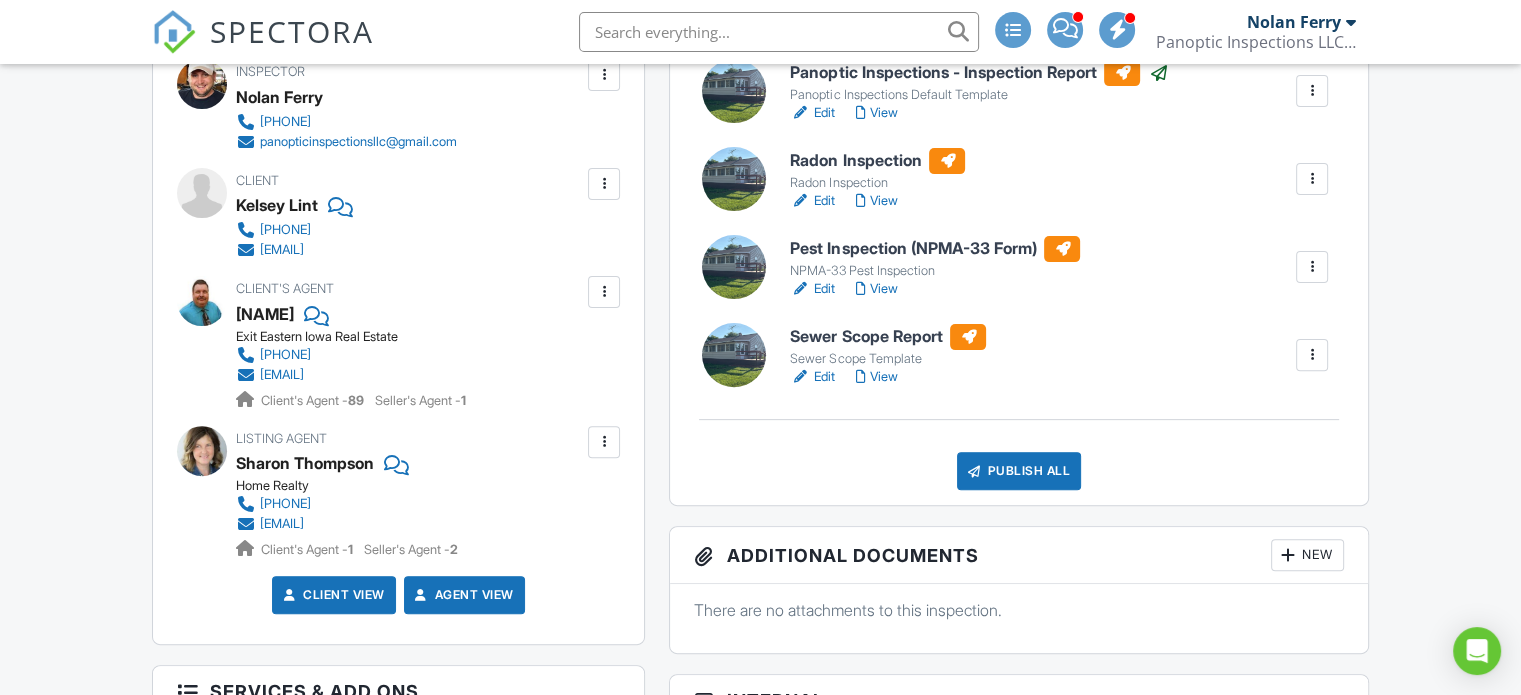 click on "View" at bounding box center [876, 289] 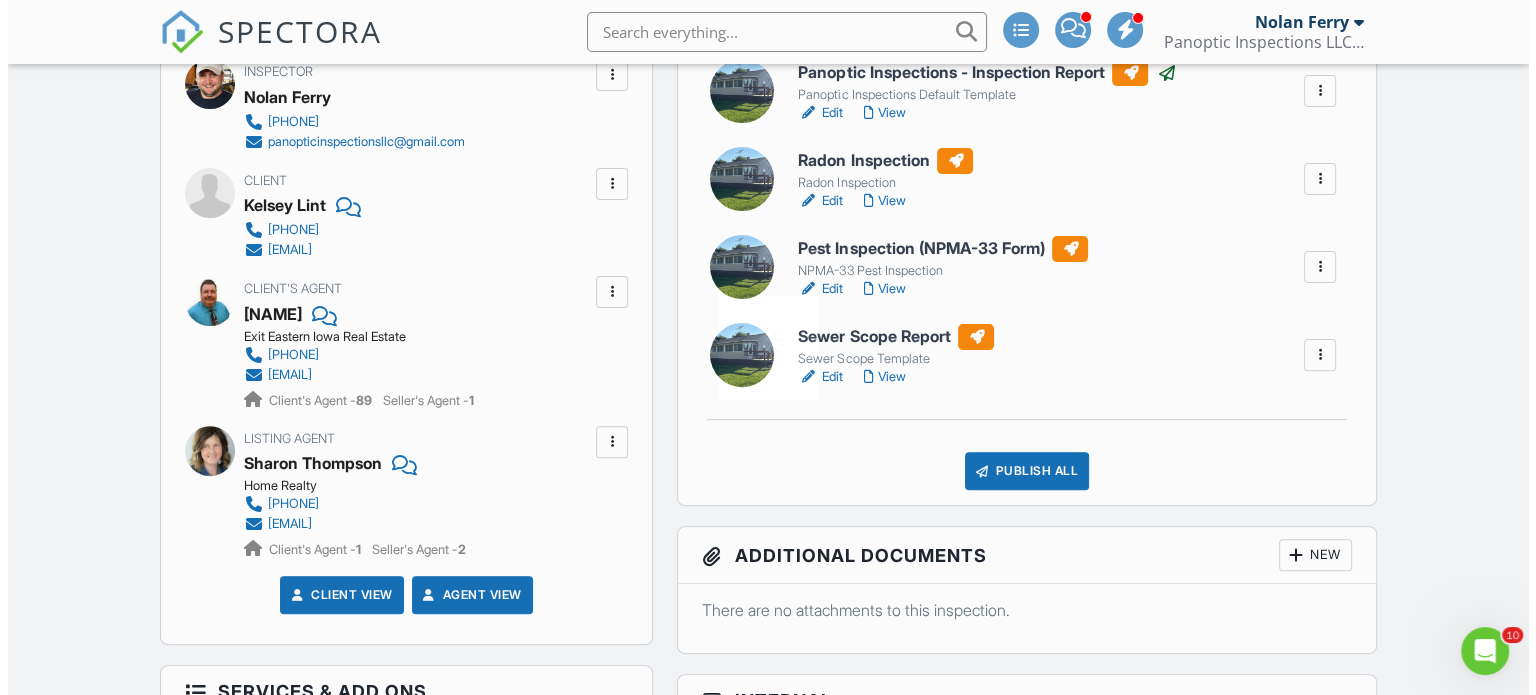 scroll, scrollTop: 0, scrollLeft: 0, axis: both 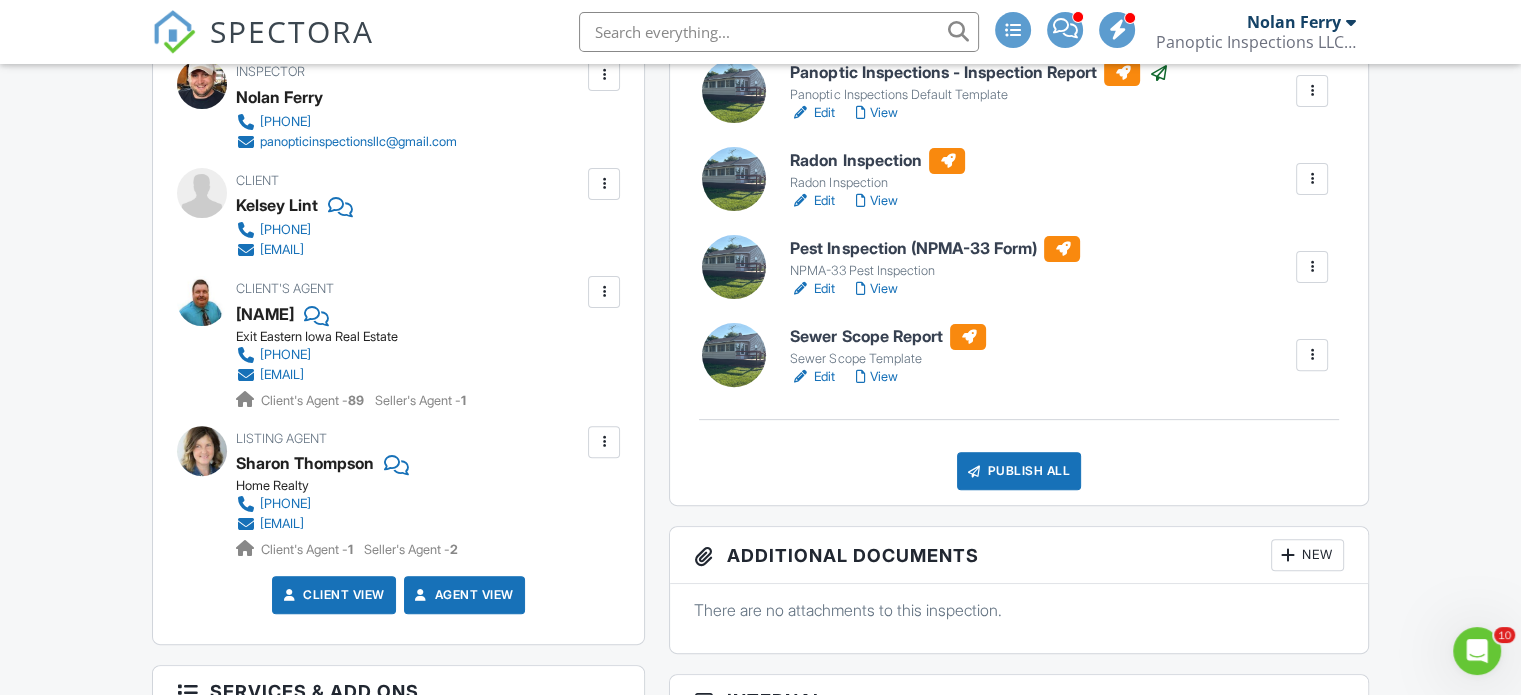 click at bounding box center (1312, 91) 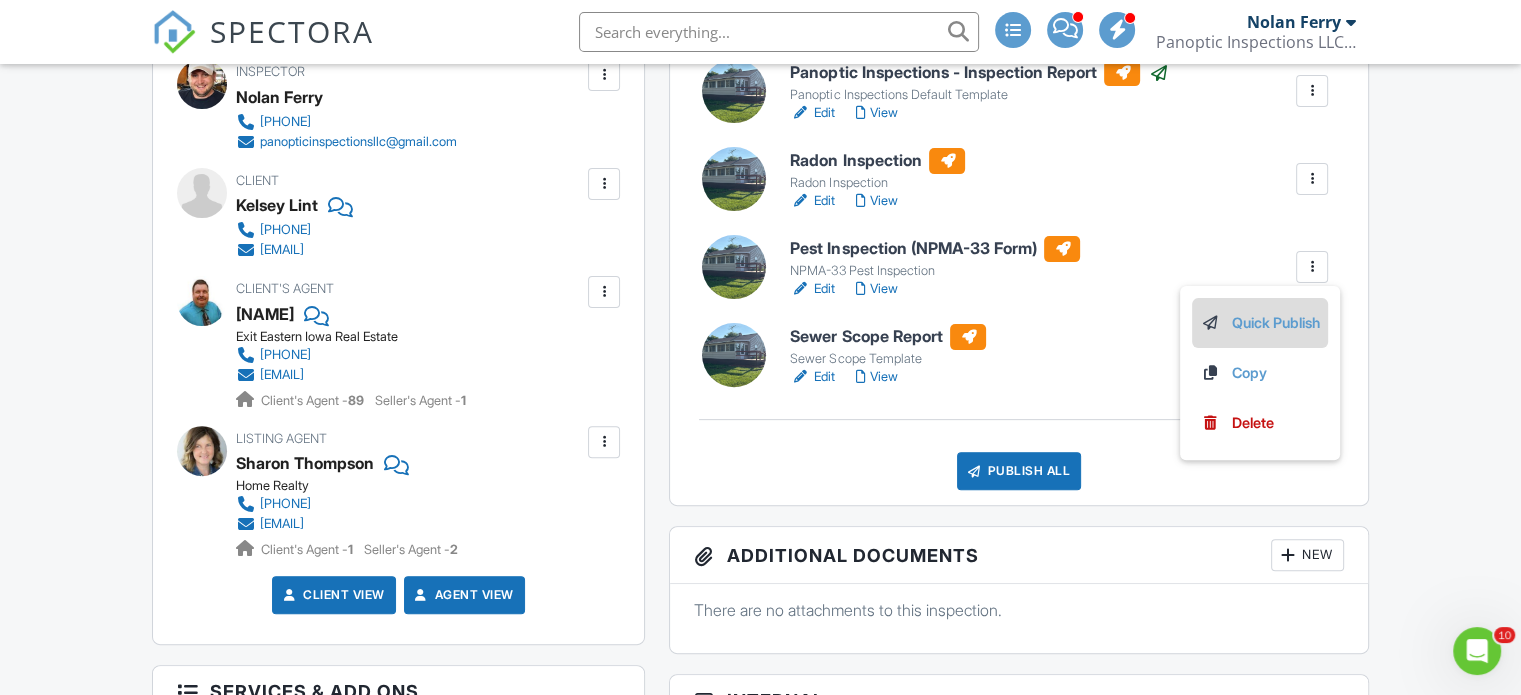click on "Quick Publish" at bounding box center [1260, 323] 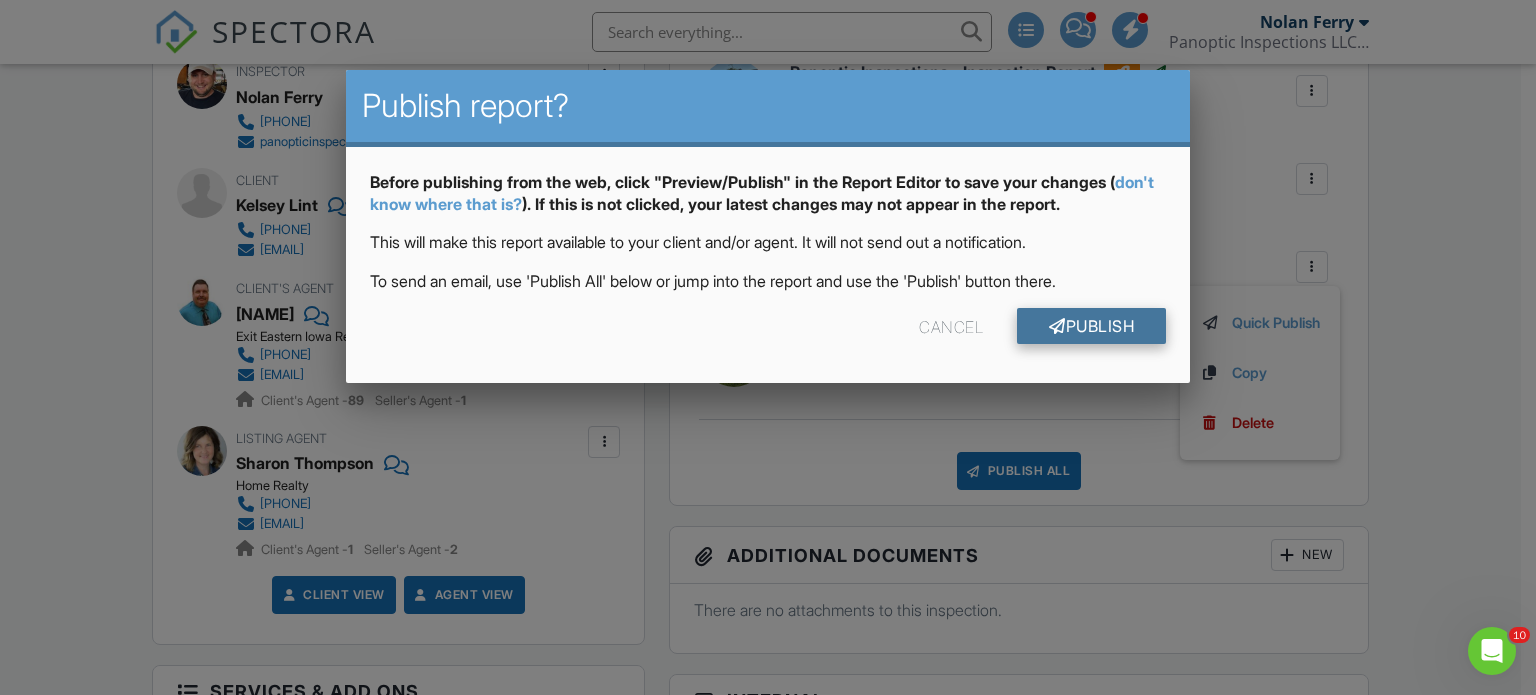 click on "Publish" at bounding box center (1091, 326) 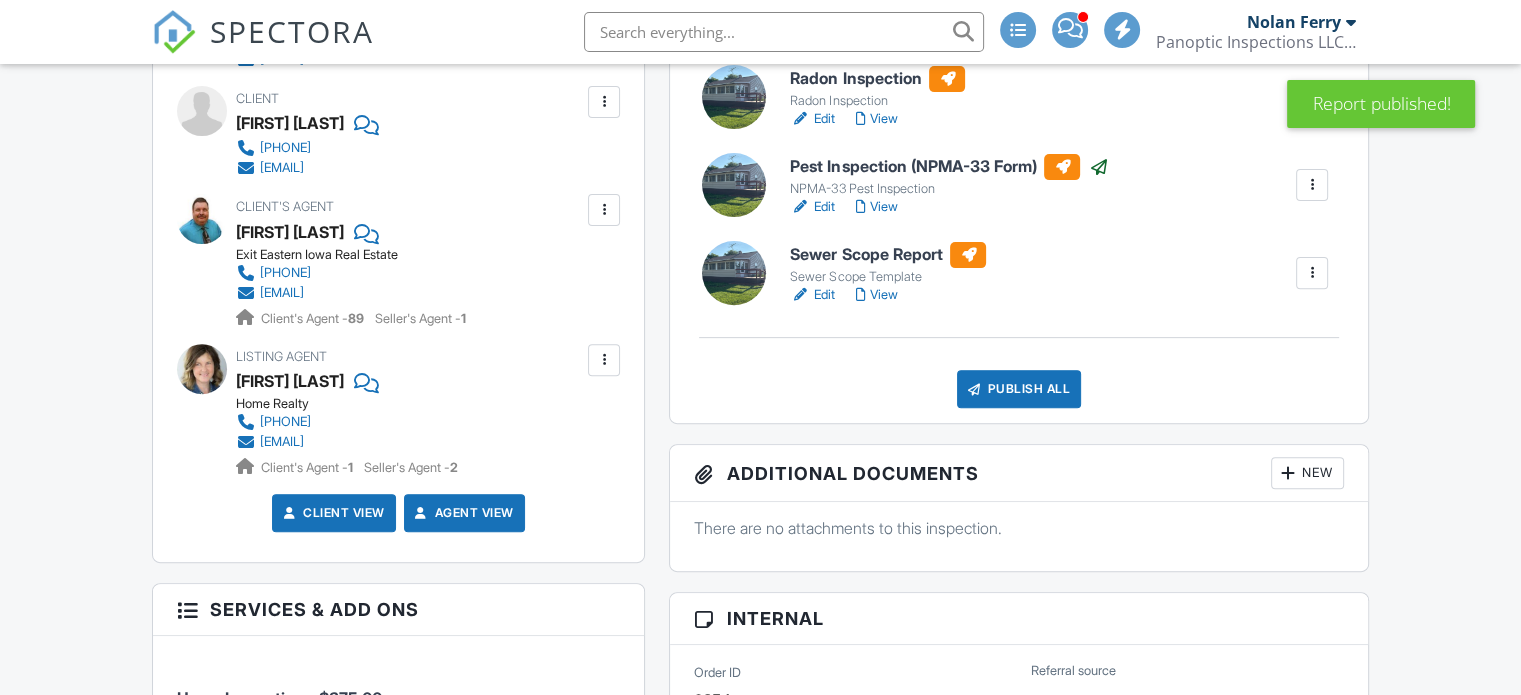 scroll, scrollTop: 682, scrollLeft: 0, axis: vertical 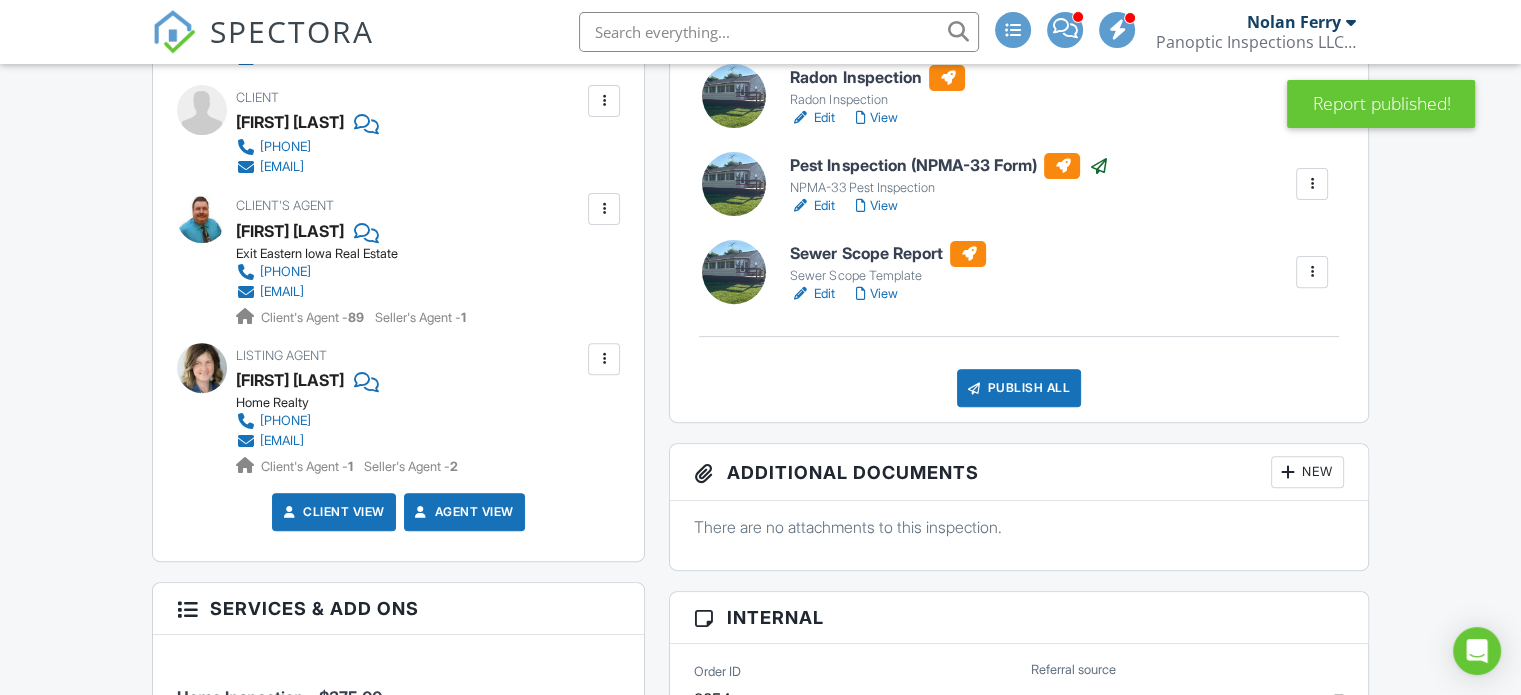 click on "Edit" at bounding box center (812, 294) 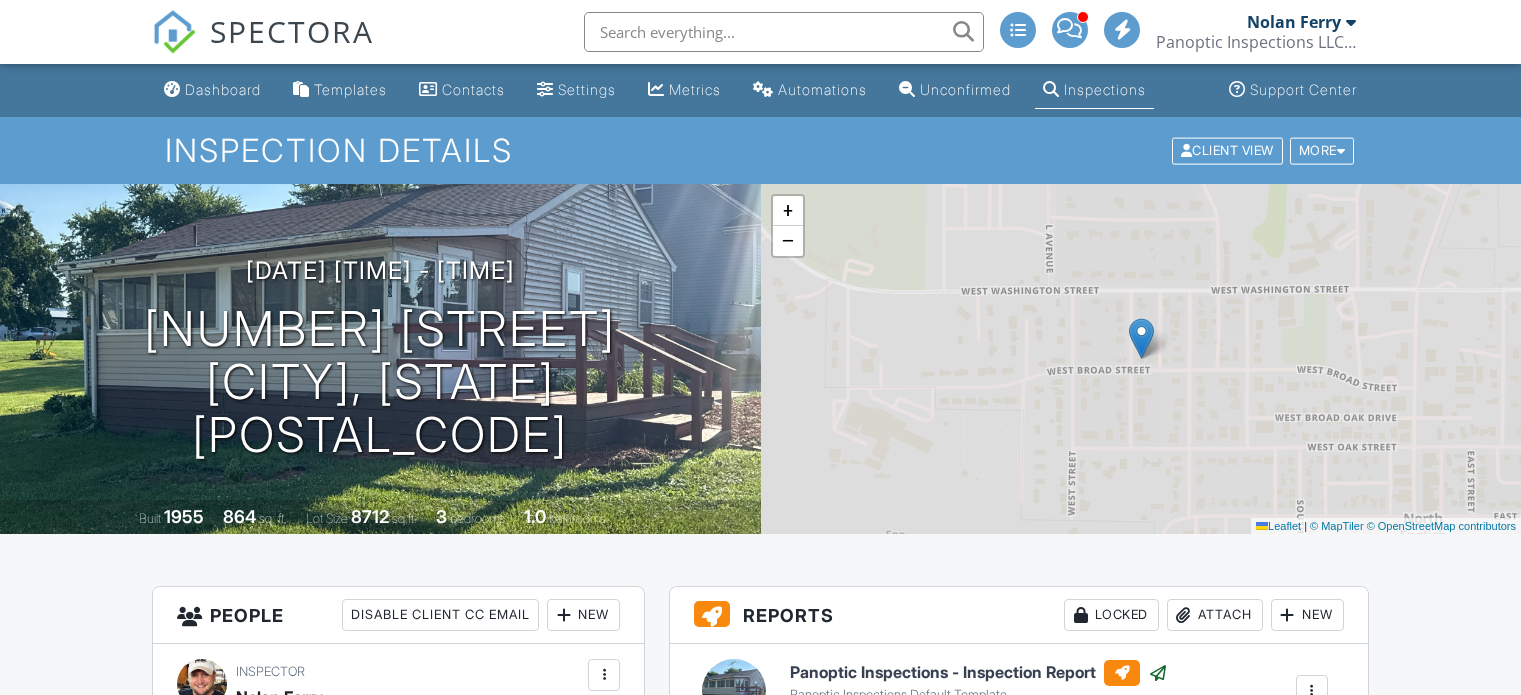 scroll, scrollTop: 0, scrollLeft: 0, axis: both 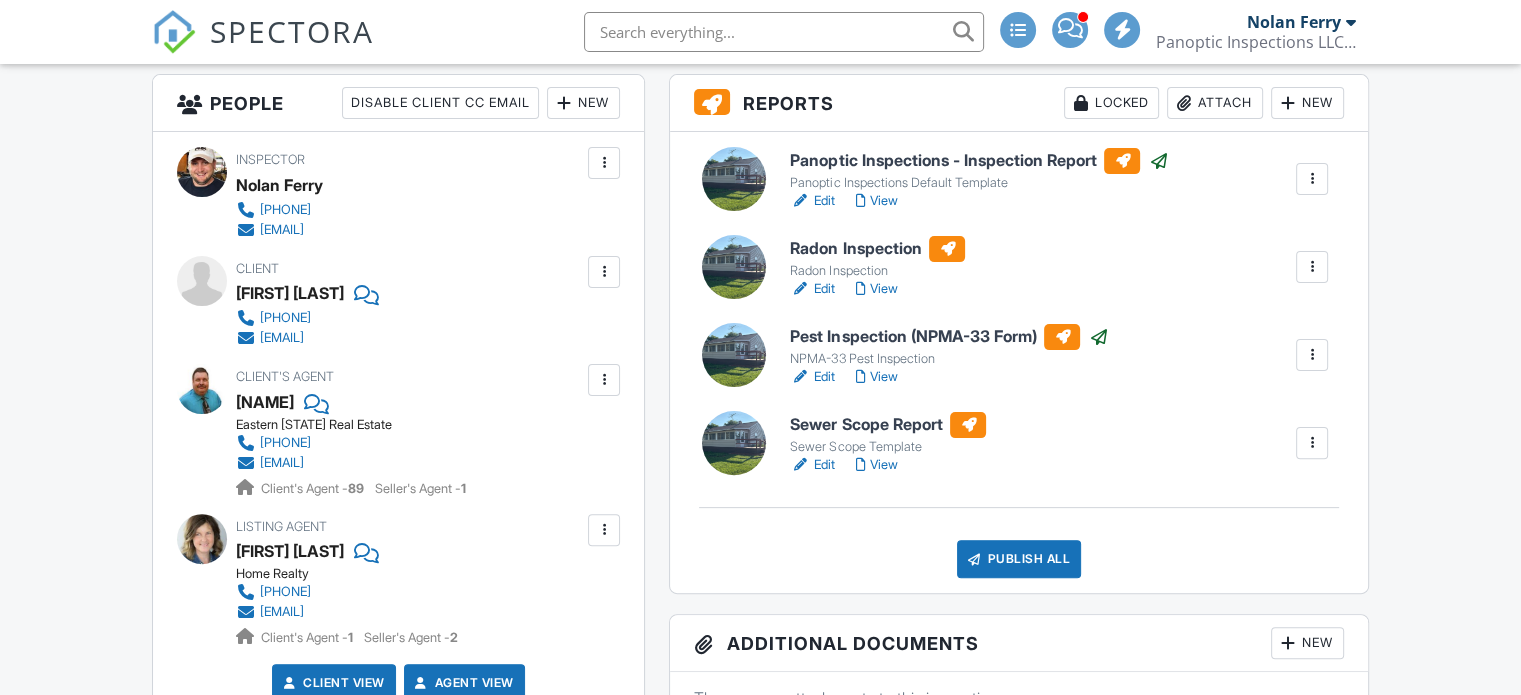 click at bounding box center (1312, 179) 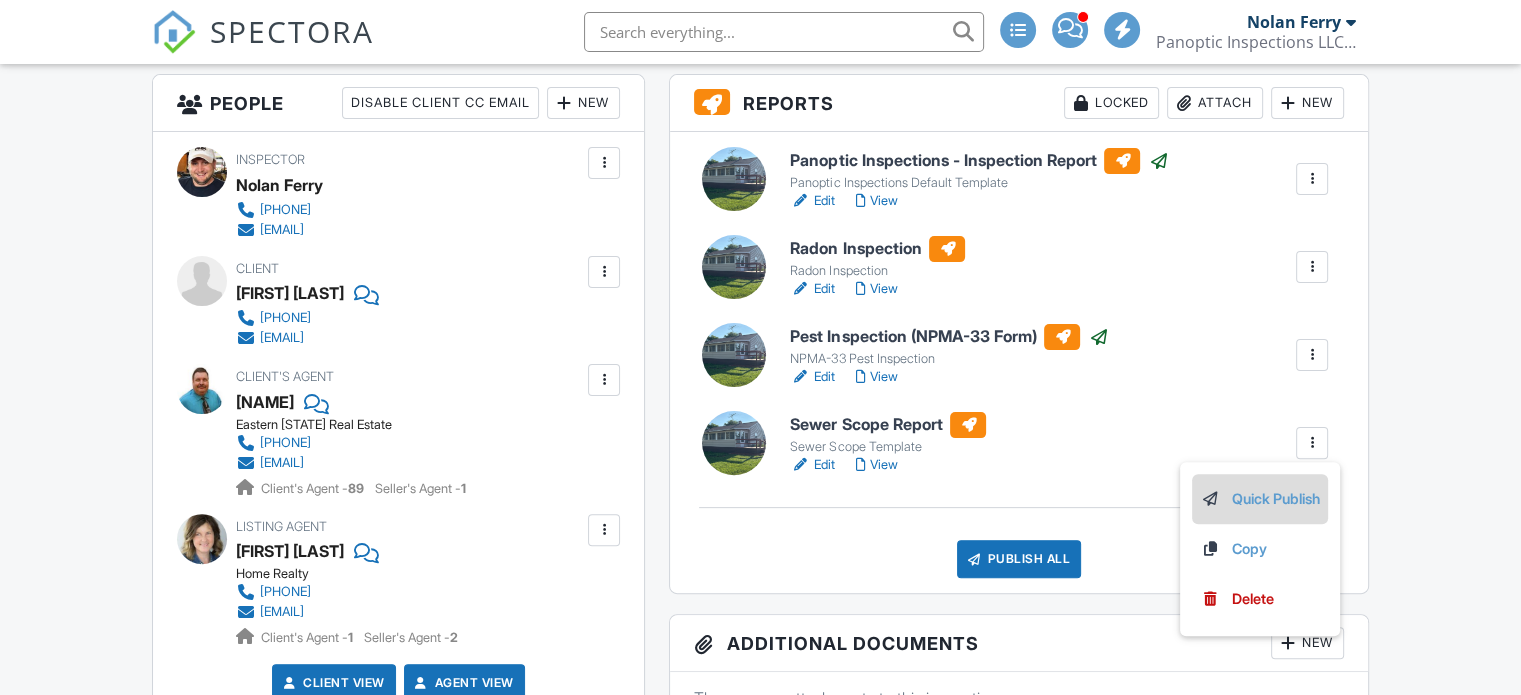 click on "Quick Publish" at bounding box center (1260, 499) 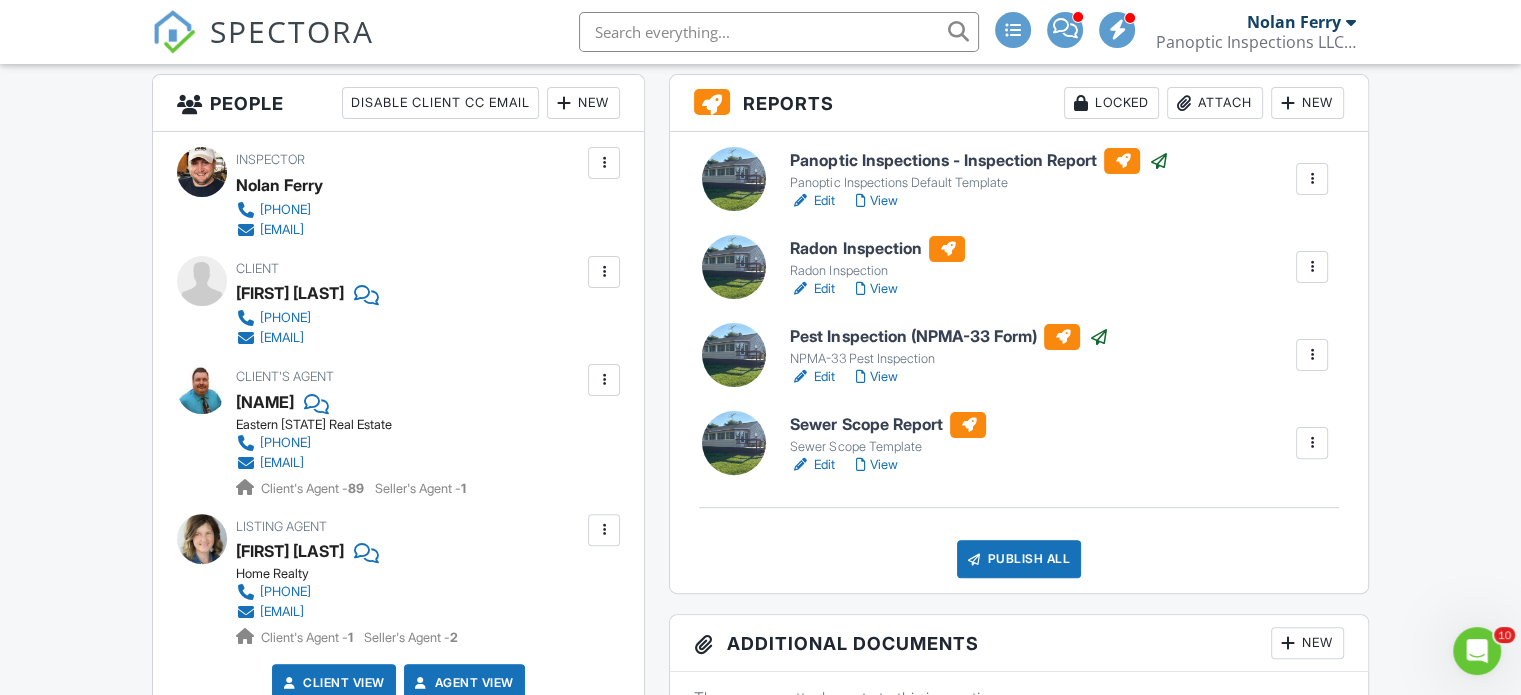 scroll, scrollTop: 0, scrollLeft: 0, axis: both 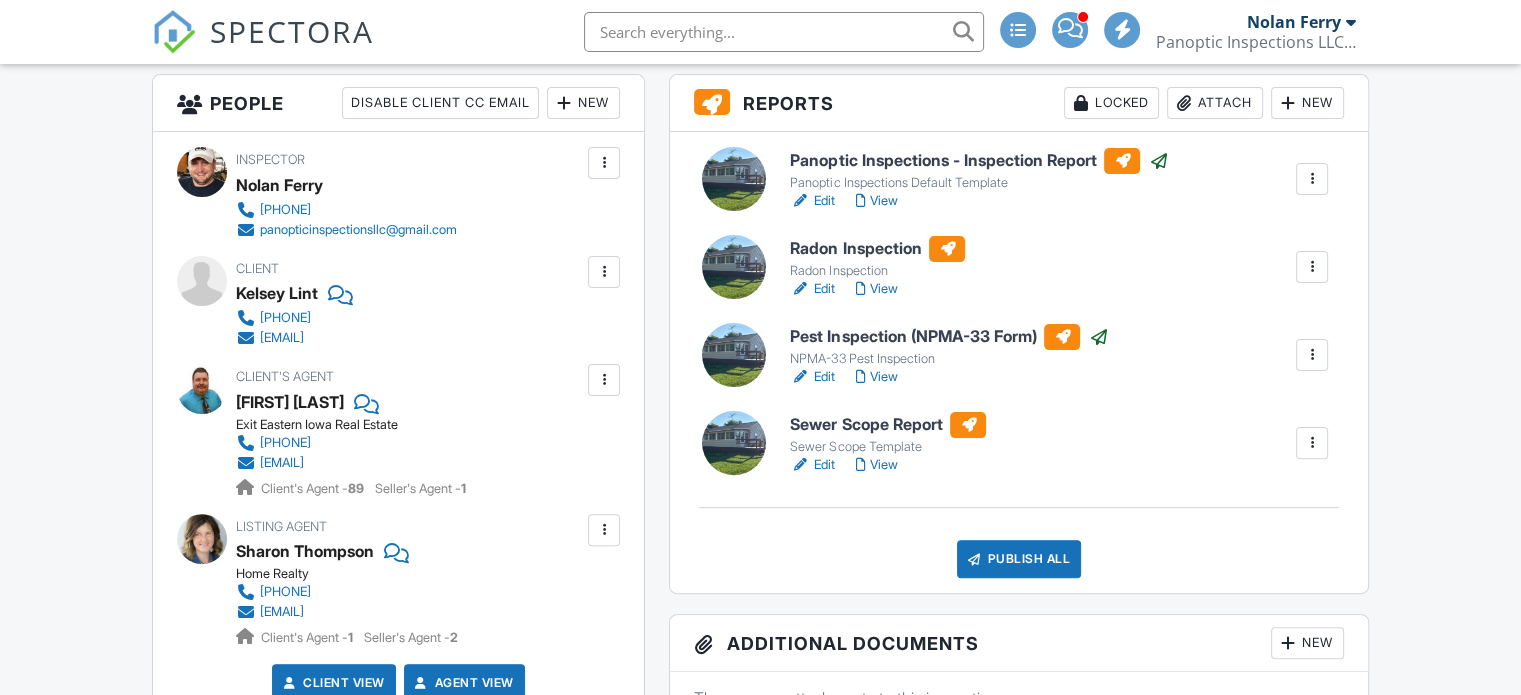 click at bounding box center [1312, 179] 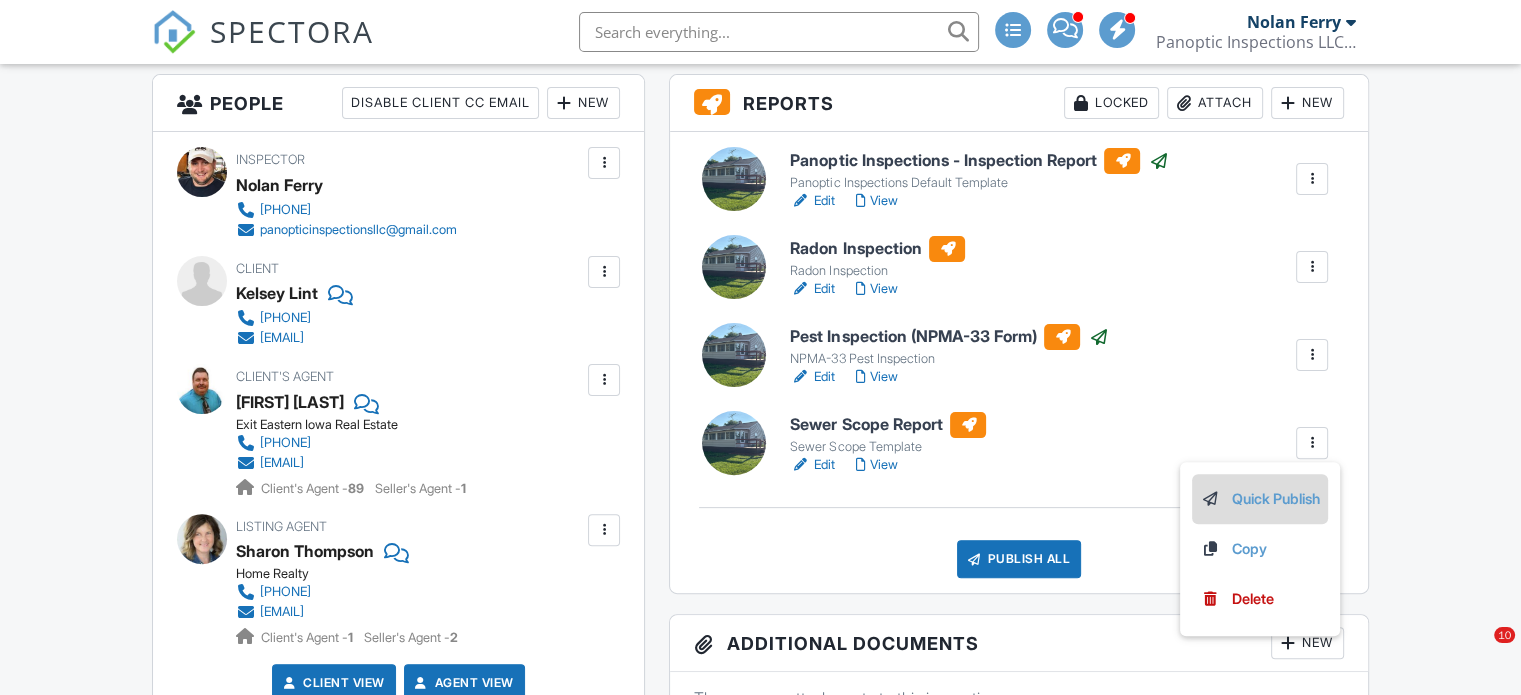 click on "Quick Publish" at bounding box center [1260, 499] 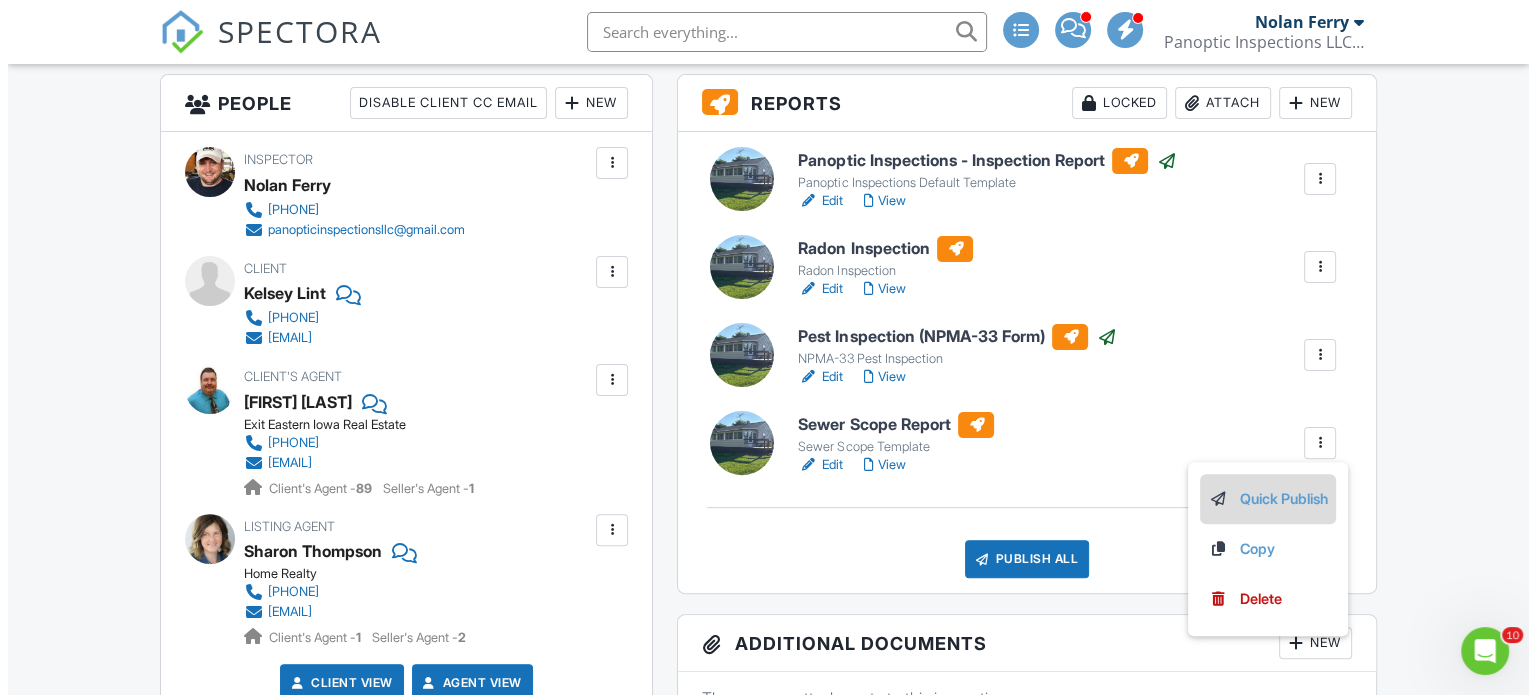scroll, scrollTop: 0, scrollLeft: 0, axis: both 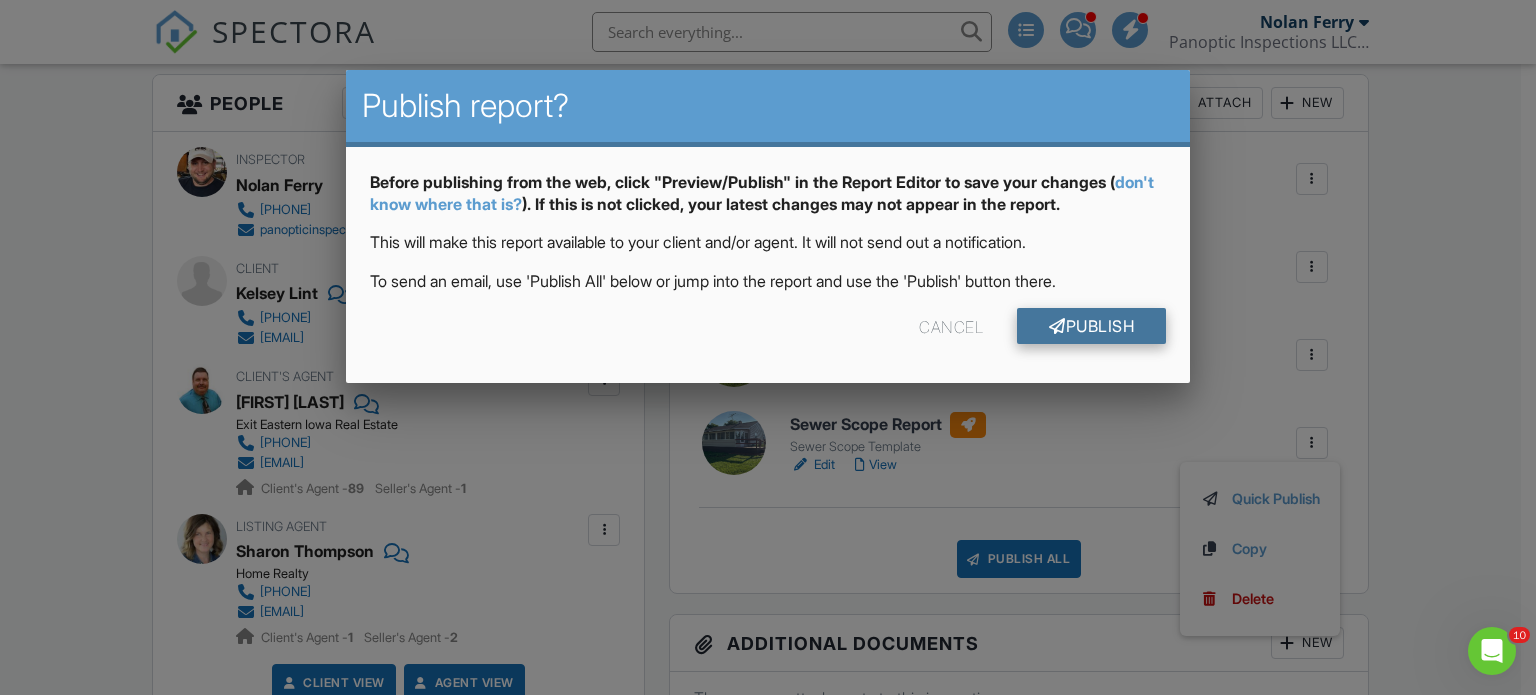 click on "Publish" at bounding box center [1091, 326] 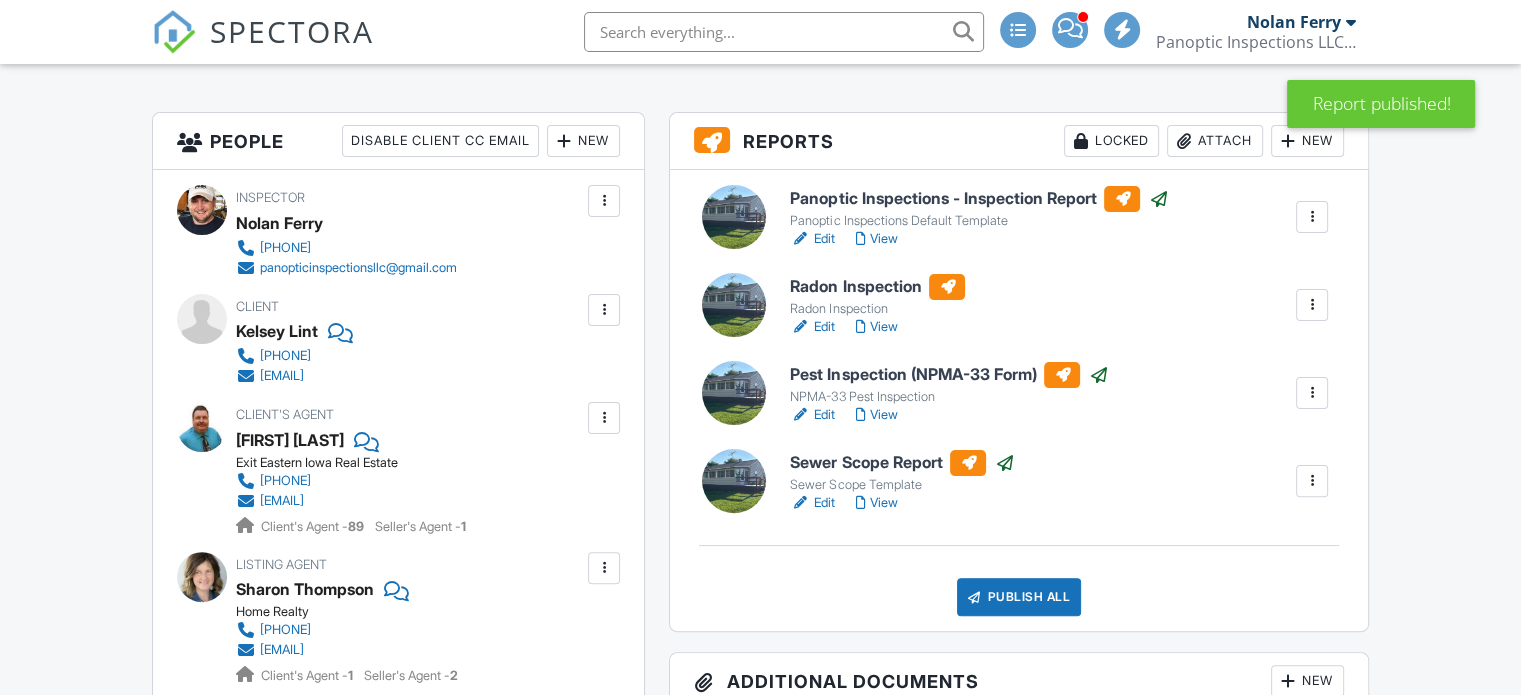 scroll, scrollTop: 0, scrollLeft: 0, axis: both 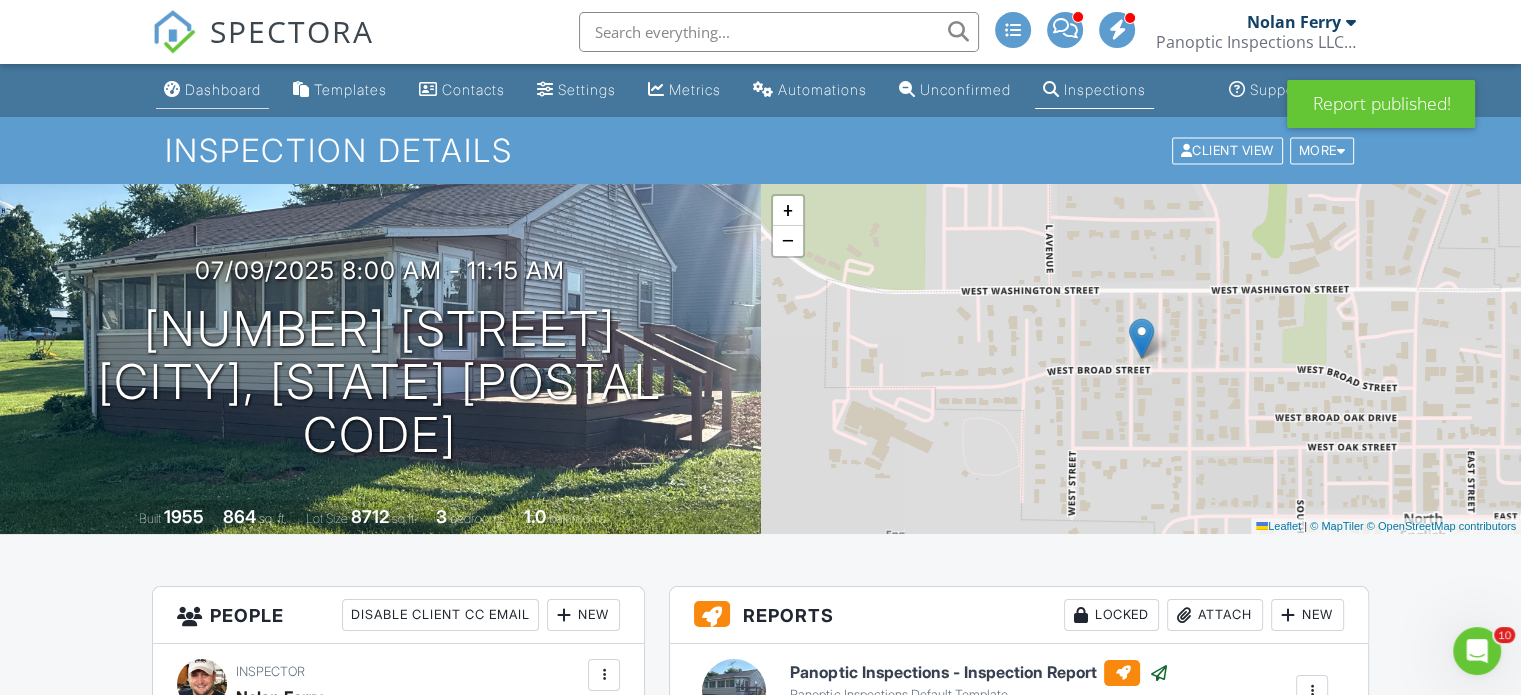 click on "Dashboard" at bounding box center (223, 89) 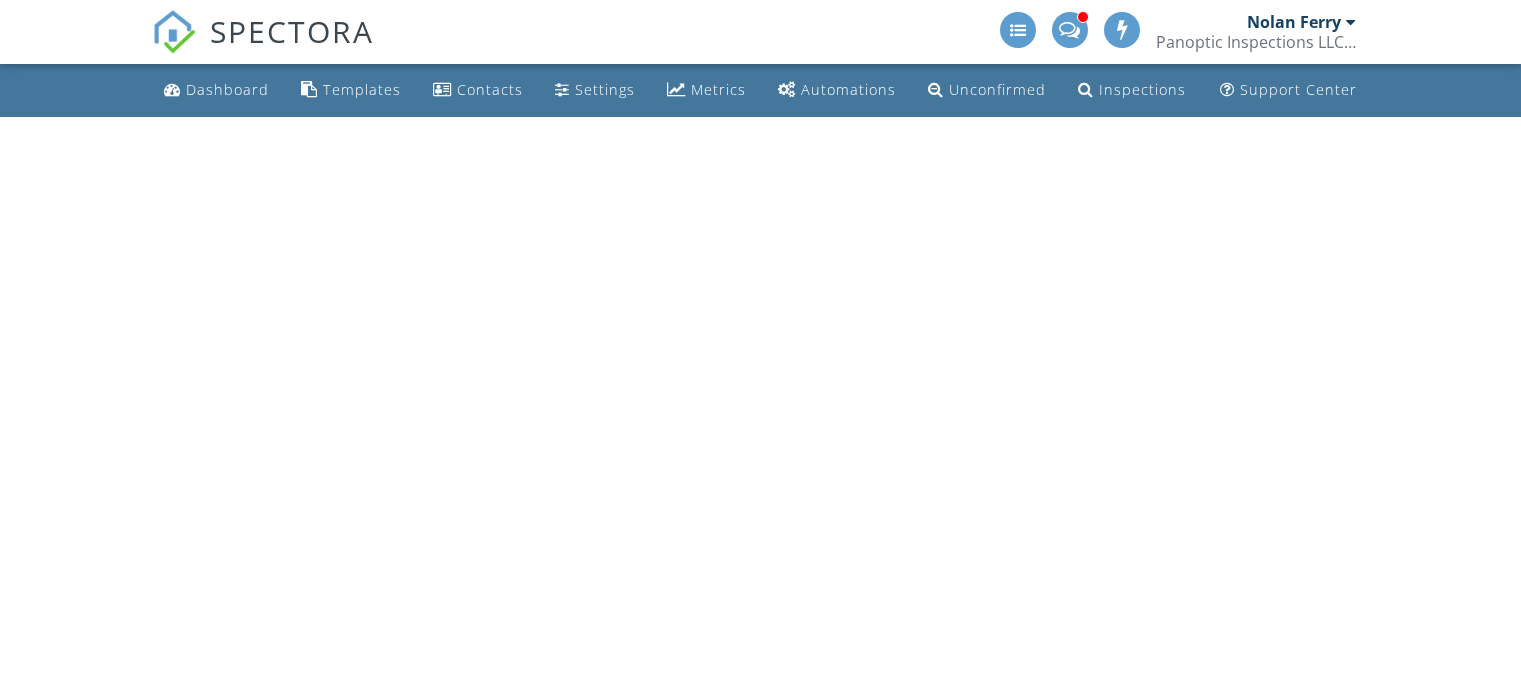 scroll, scrollTop: 0, scrollLeft: 0, axis: both 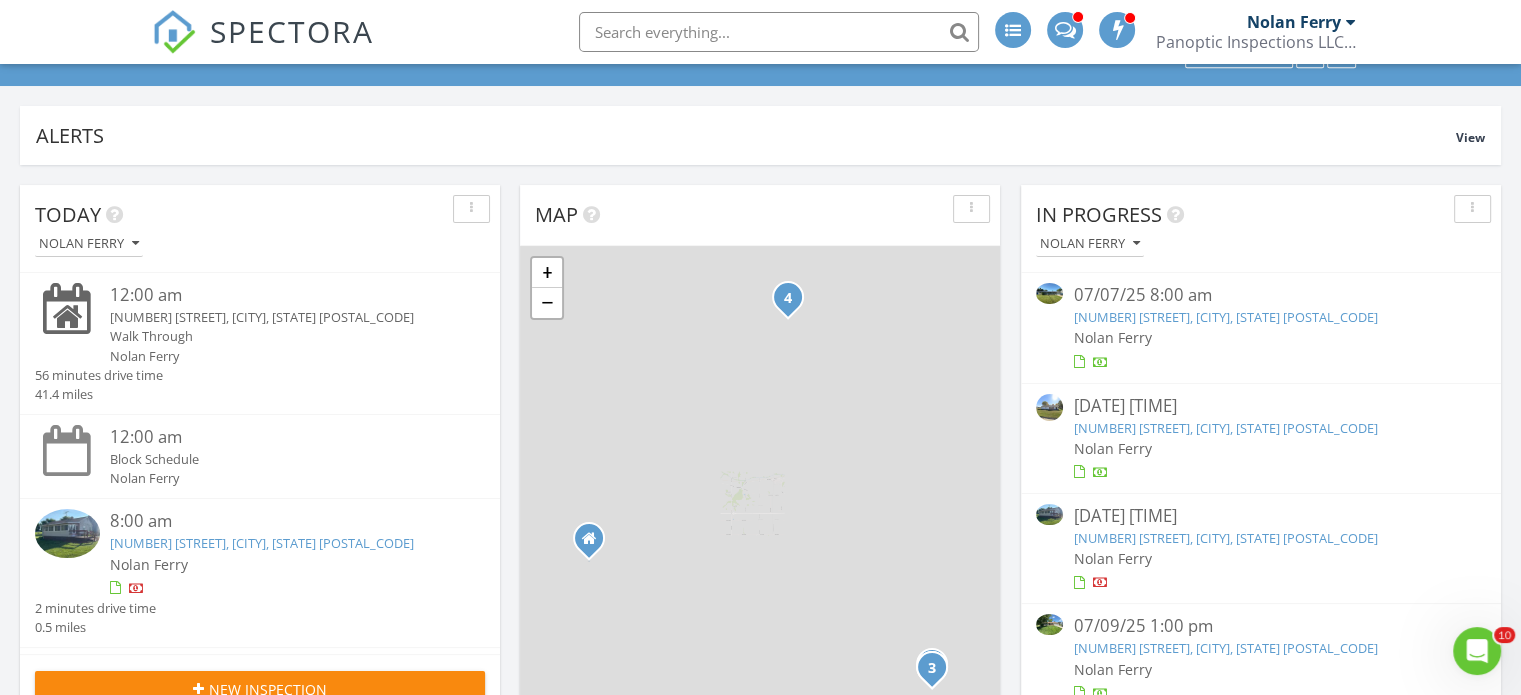 click at bounding box center (1260, 583) 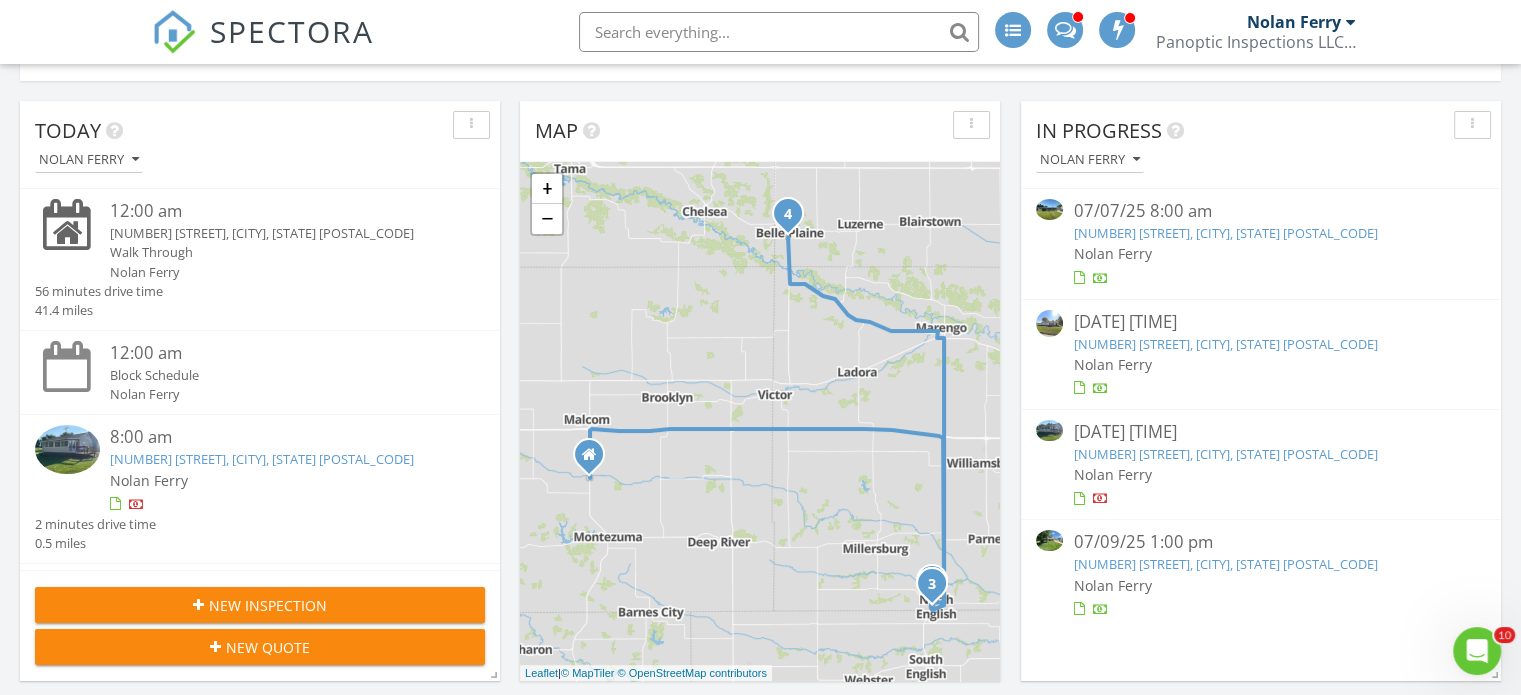 scroll, scrollTop: 180, scrollLeft: 0, axis: vertical 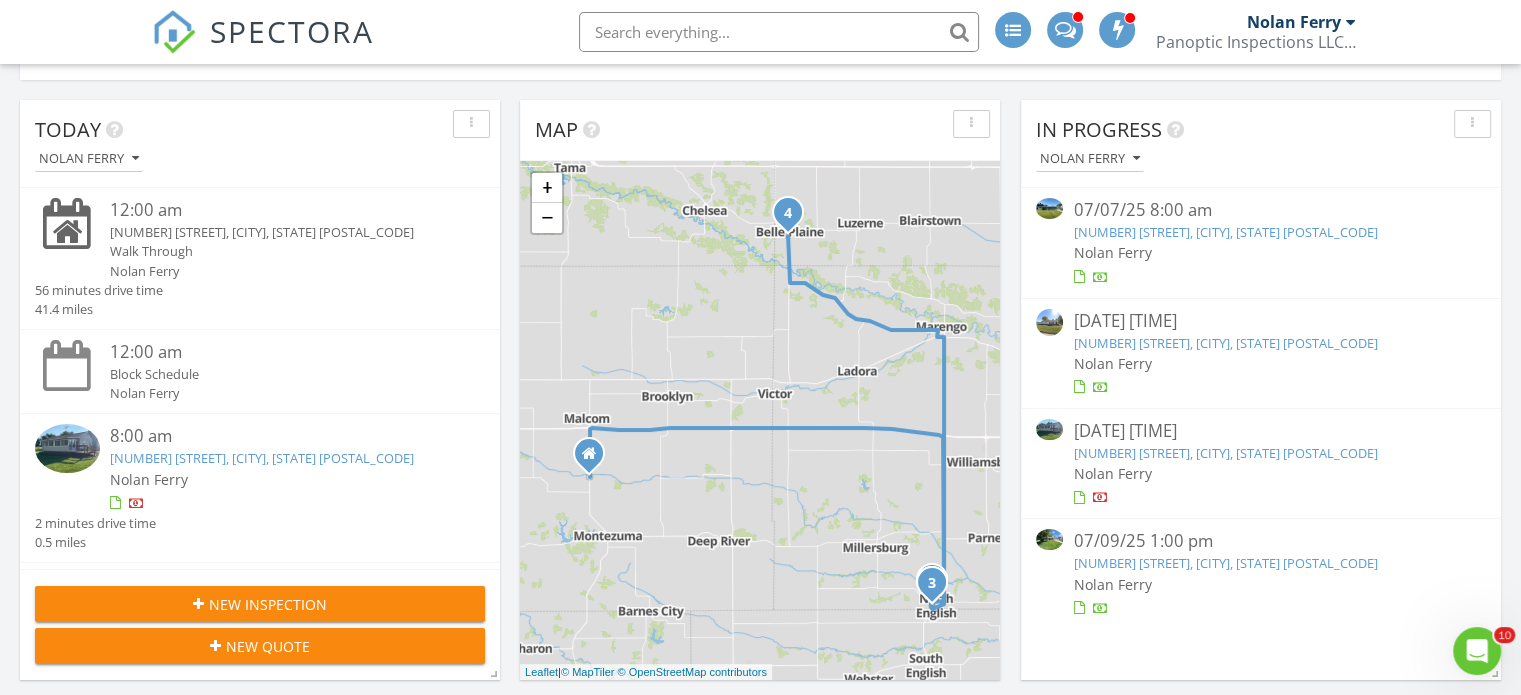 click on "412 W Clark St, North English, IA 52316" at bounding box center [1225, 563] 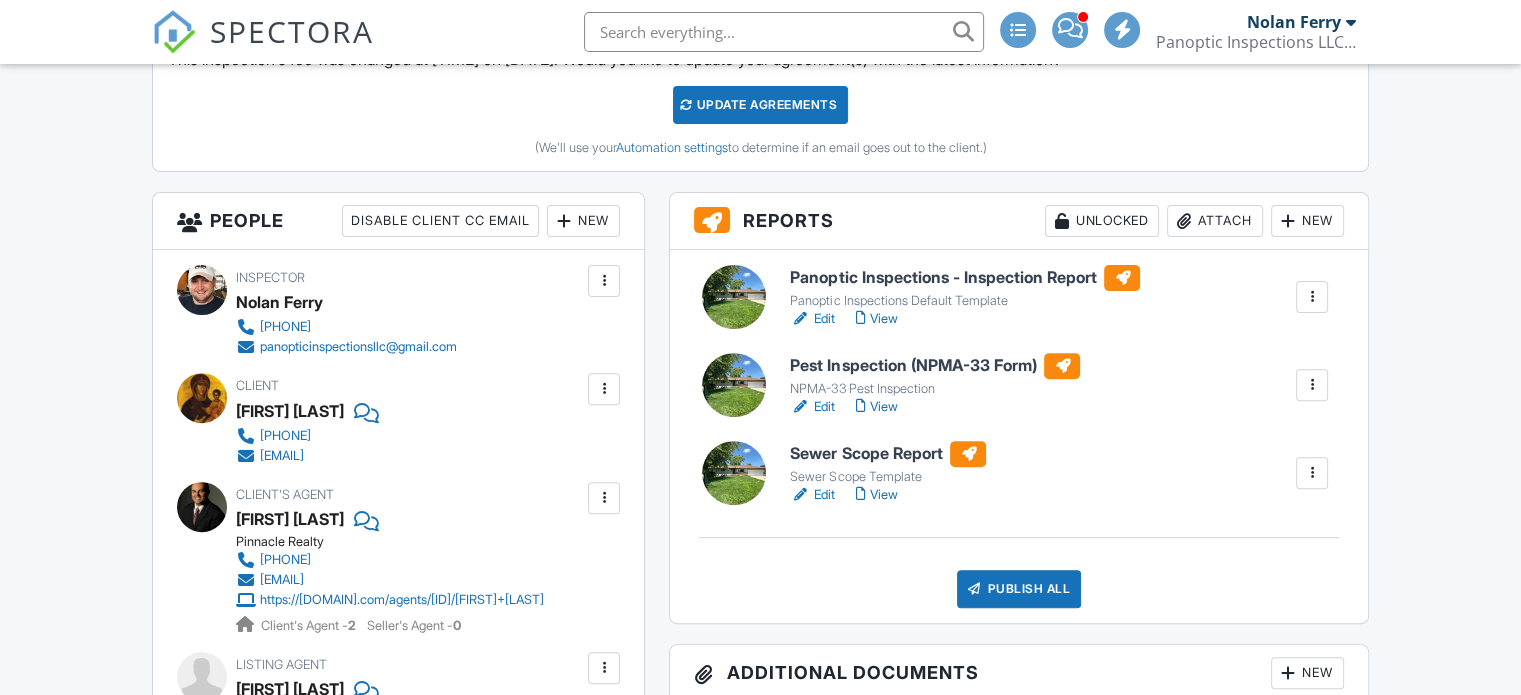 scroll, scrollTop: 0, scrollLeft: 0, axis: both 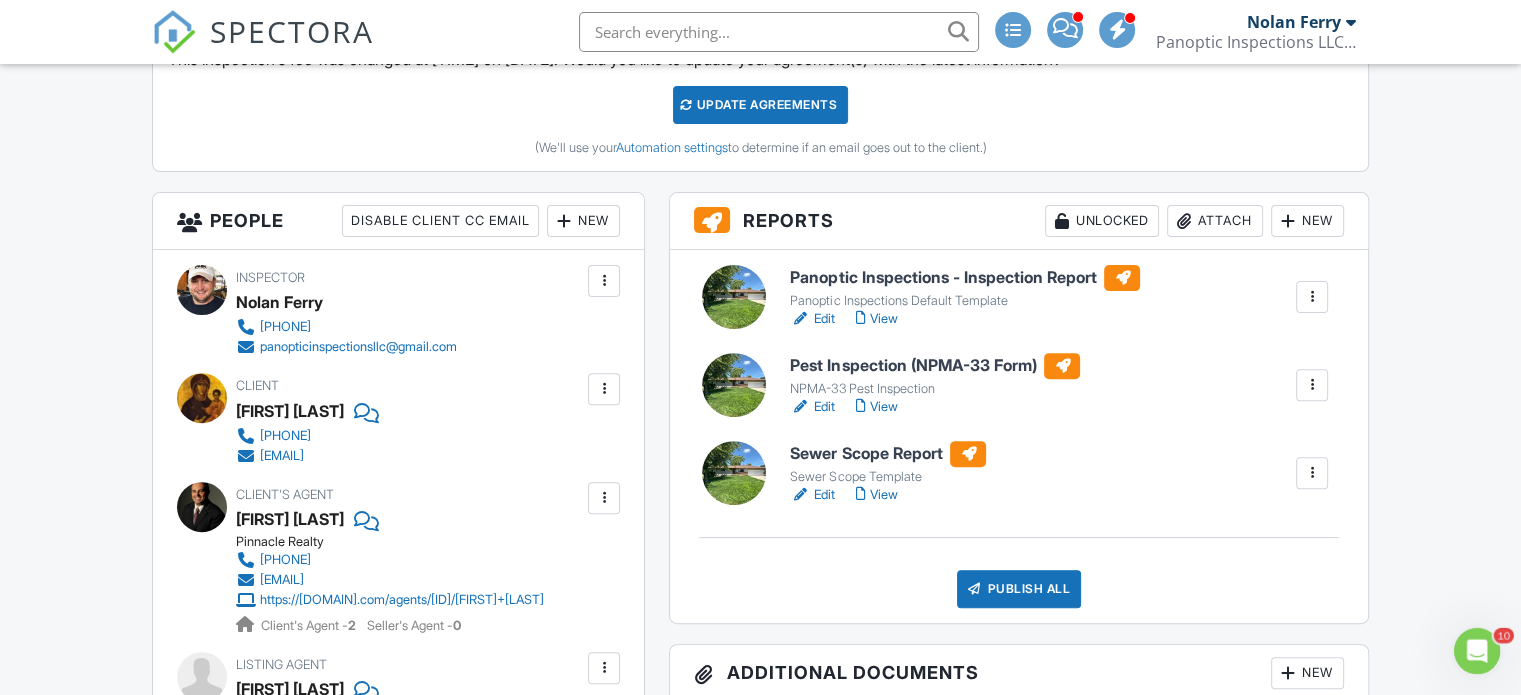 click on "Panoptic Inspections - Inspection Report" at bounding box center [965, 278] 